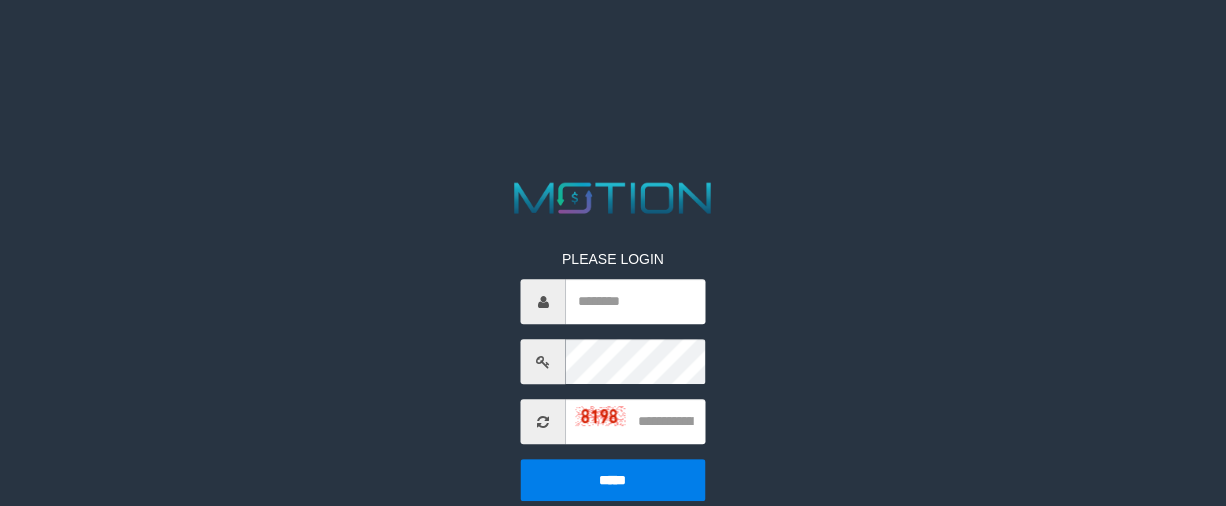 scroll, scrollTop: 0, scrollLeft: 0, axis: both 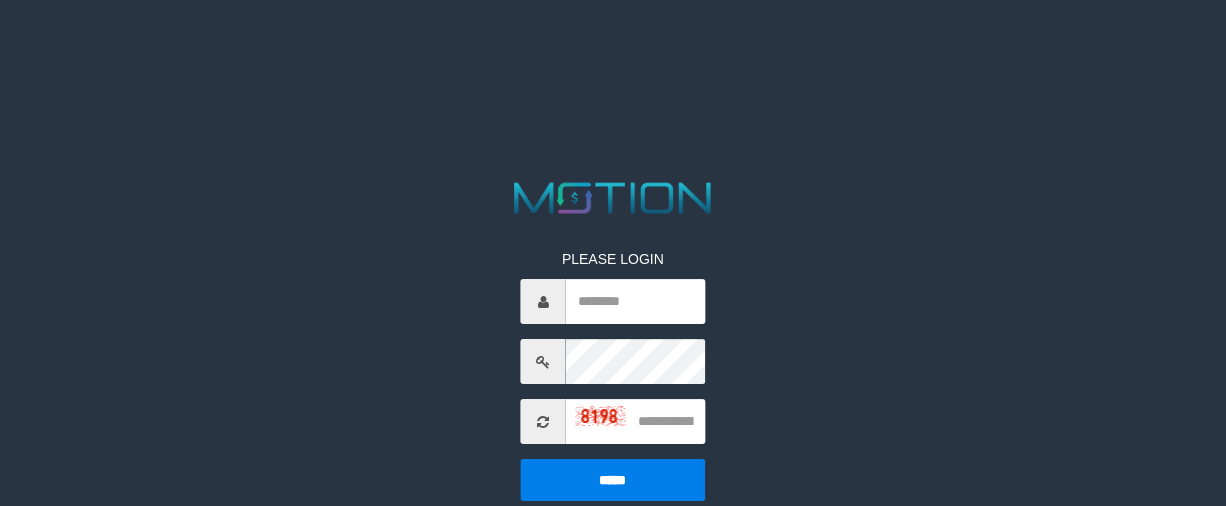 click at bounding box center (635, 421) 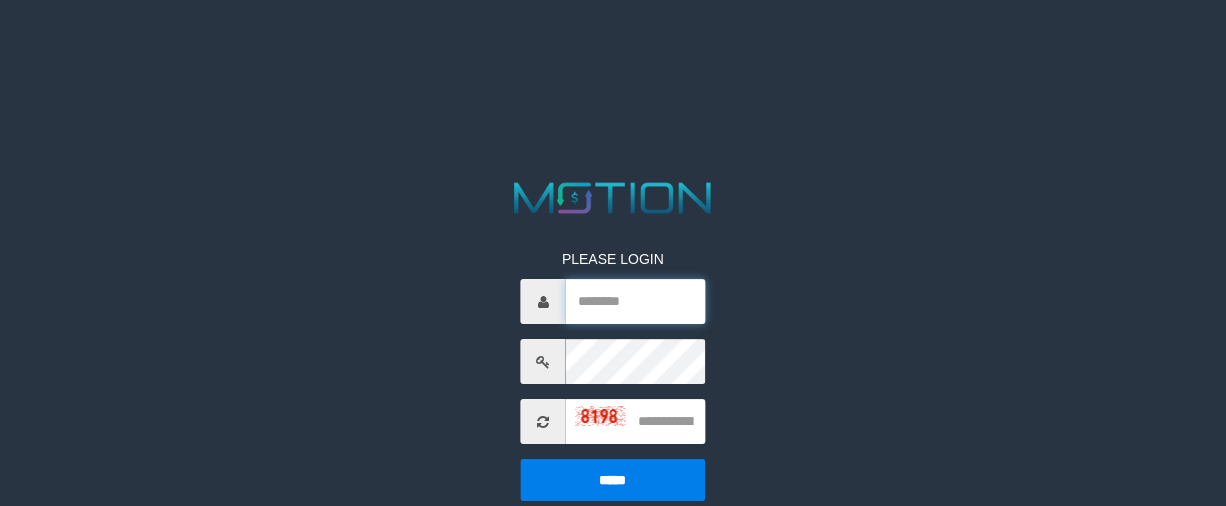 type on "*********" 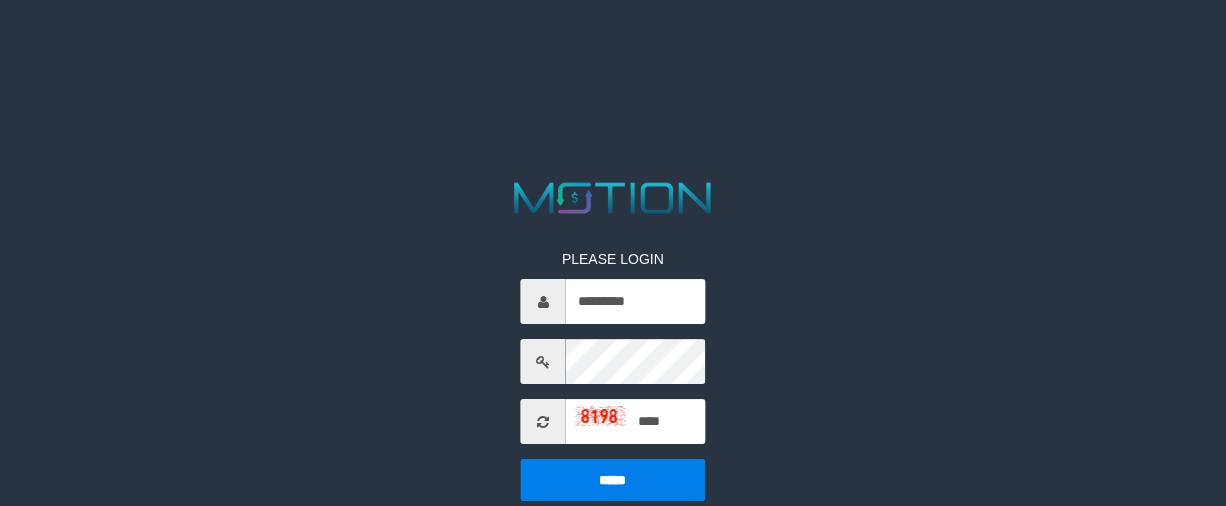type on "****" 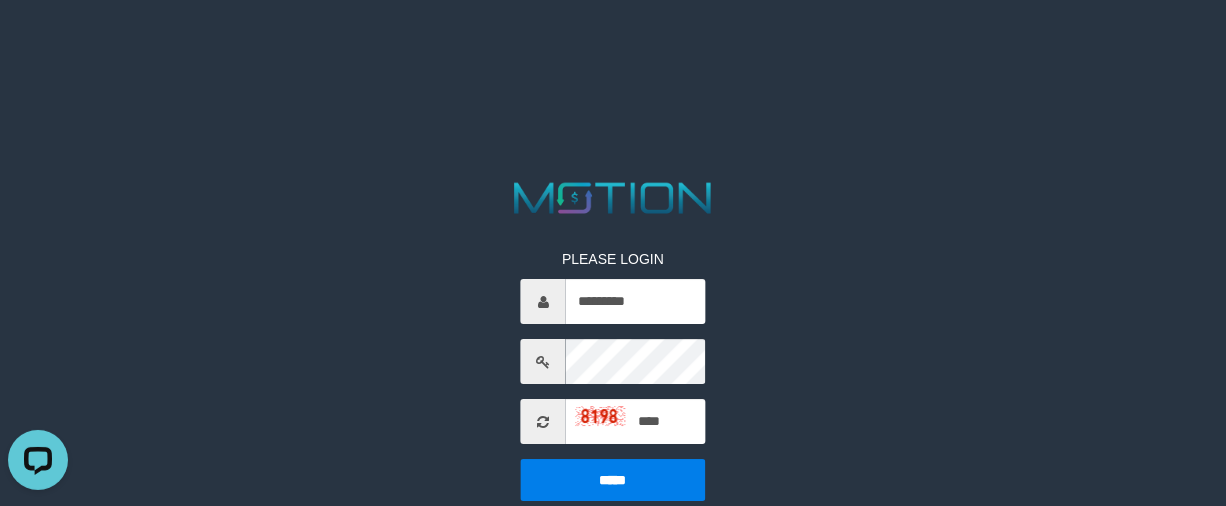 scroll, scrollTop: 0, scrollLeft: 0, axis: both 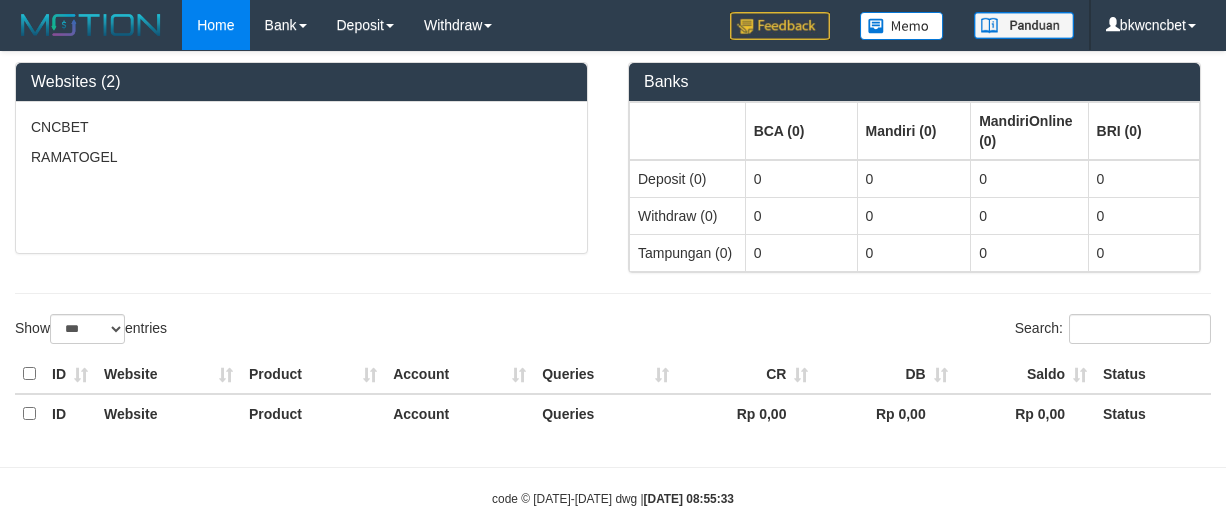 select on "***" 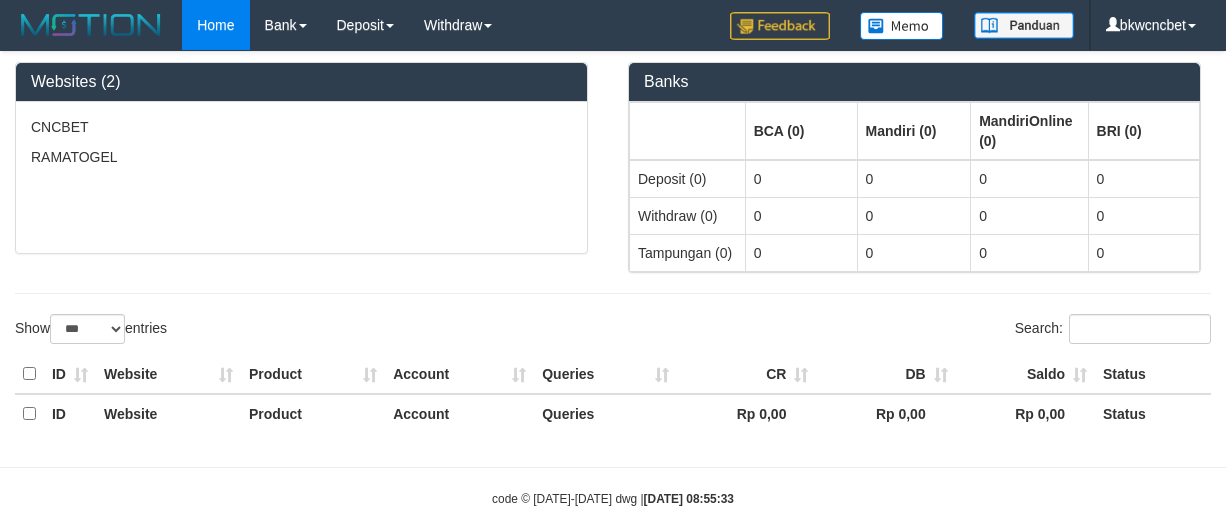 scroll, scrollTop: 0, scrollLeft: 0, axis: both 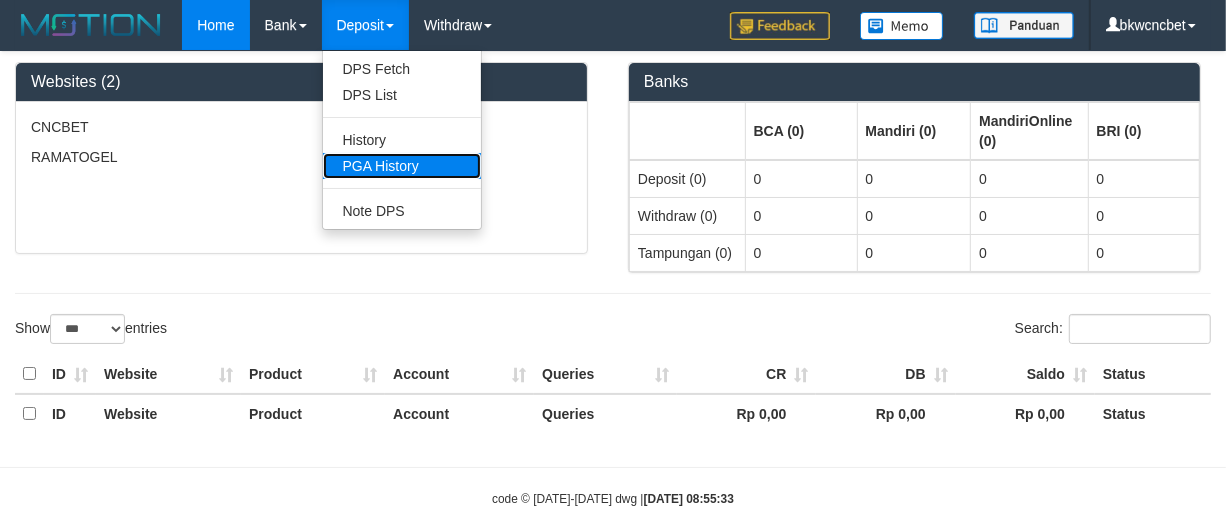 click on "PGA History" at bounding box center (402, 166) 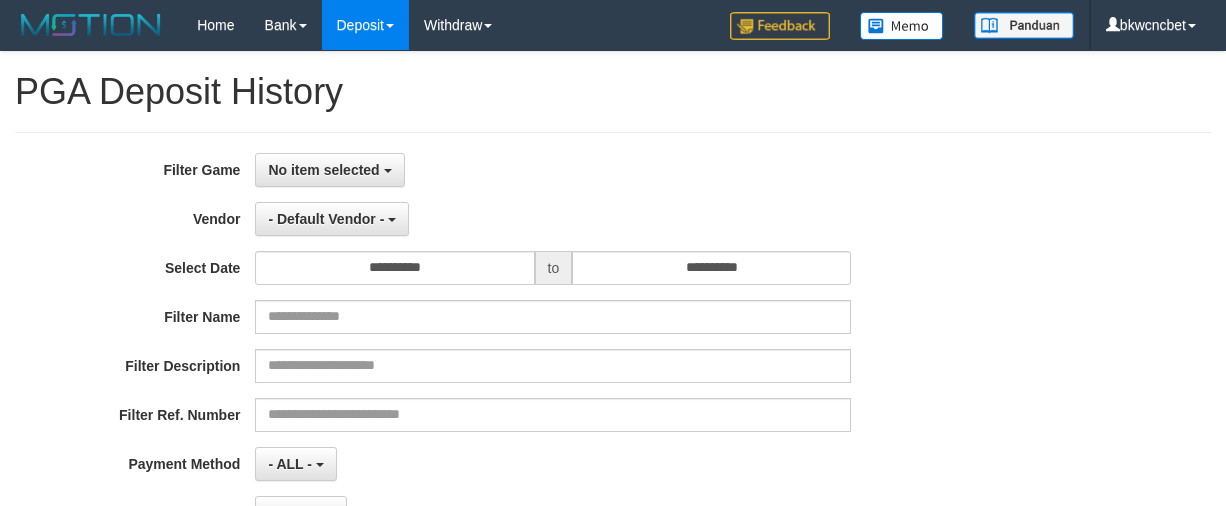 select 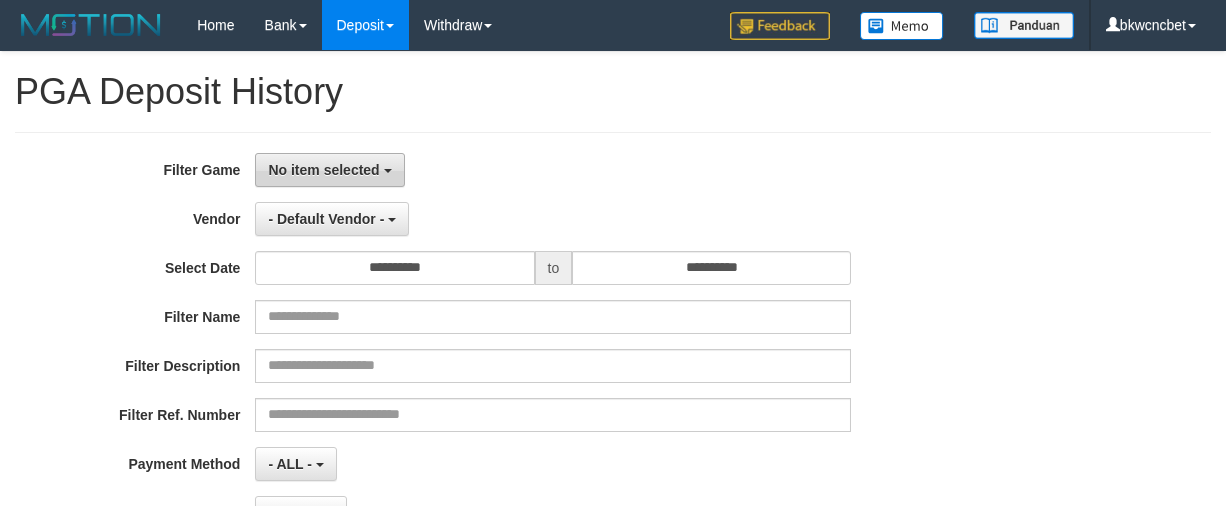 scroll, scrollTop: 0, scrollLeft: 0, axis: both 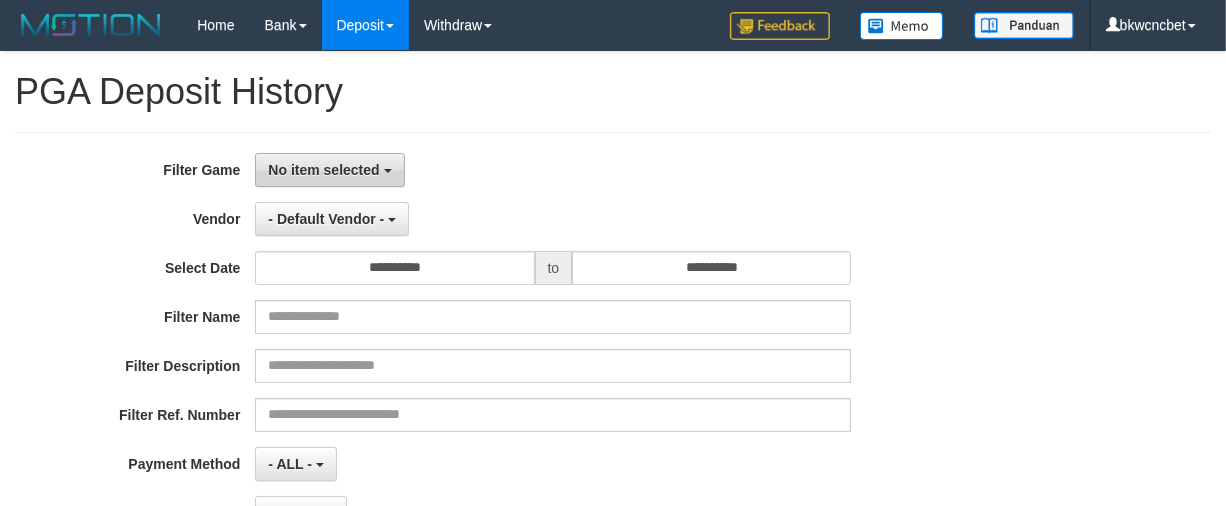 click on "No item selected" at bounding box center (323, 170) 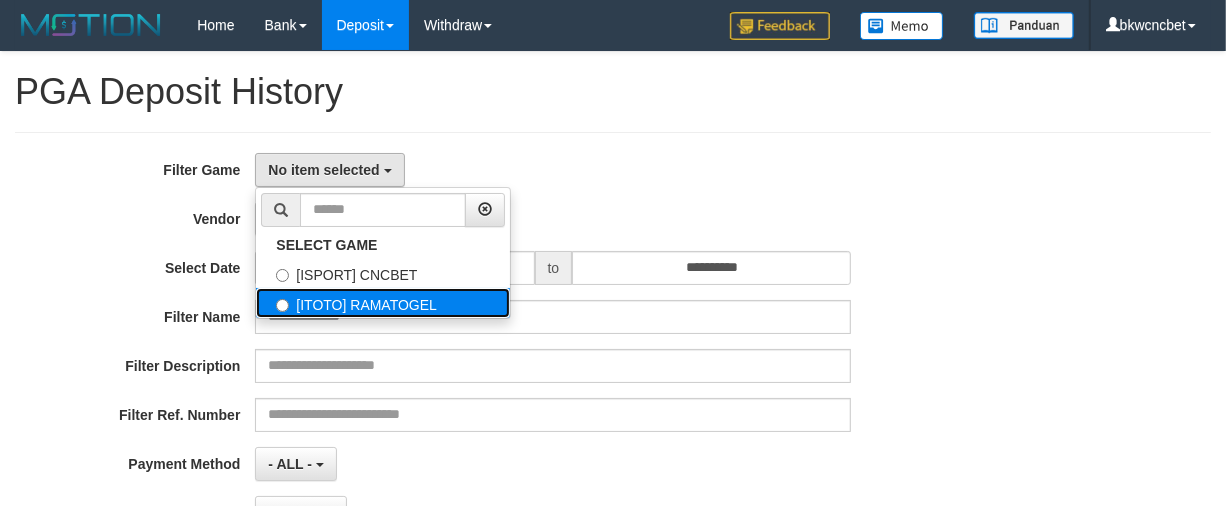 click on "[ITOTO] RAMATOGEL" at bounding box center [383, 303] 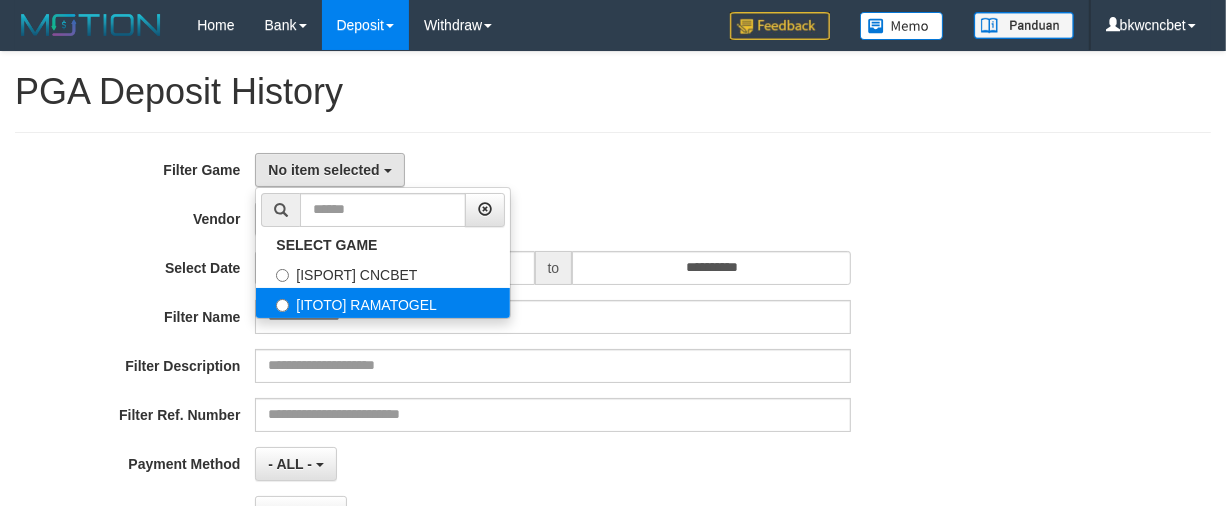 select on "****" 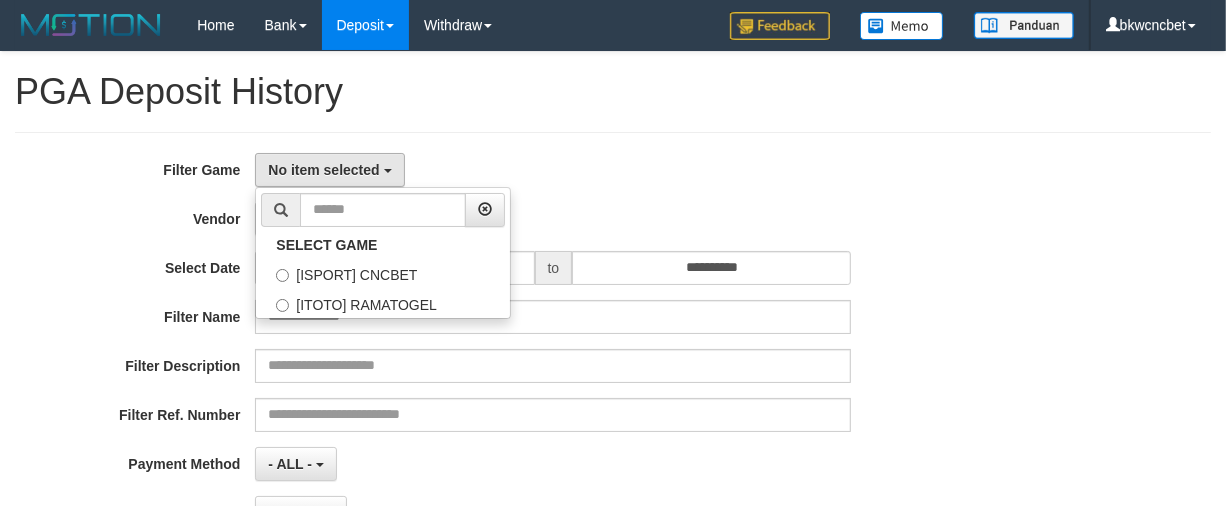 scroll, scrollTop: 35, scrollLeft: 0, axis: vertical 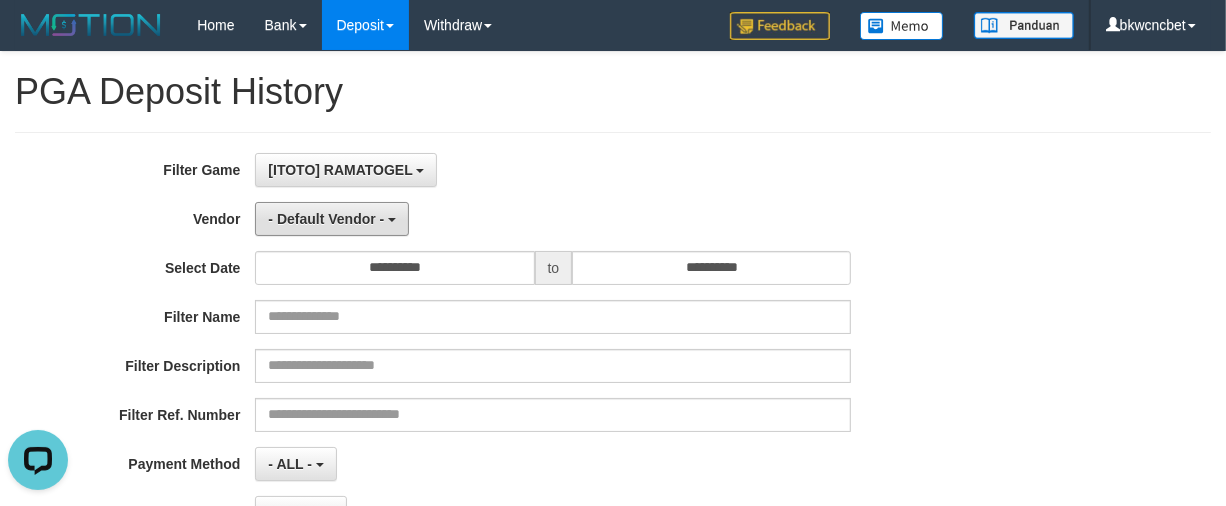 drag, startPoint x: 338, startPoint y: 211, endPoint x: 350, endPoint y: 302, distance: 91.787796 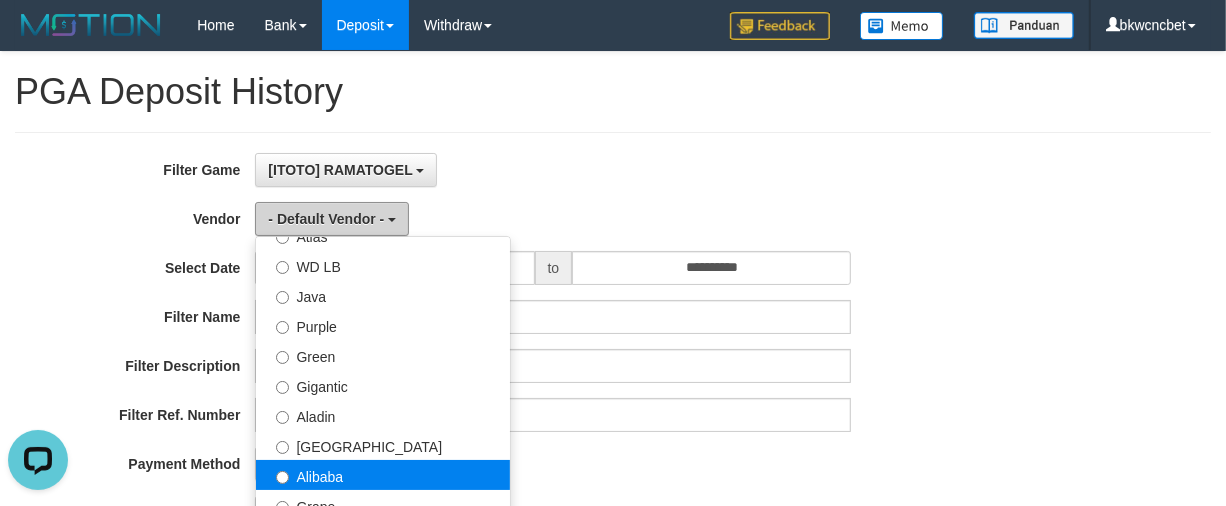 scroll, scrollTop: 208, scrollLeft: 0, axis: vertical 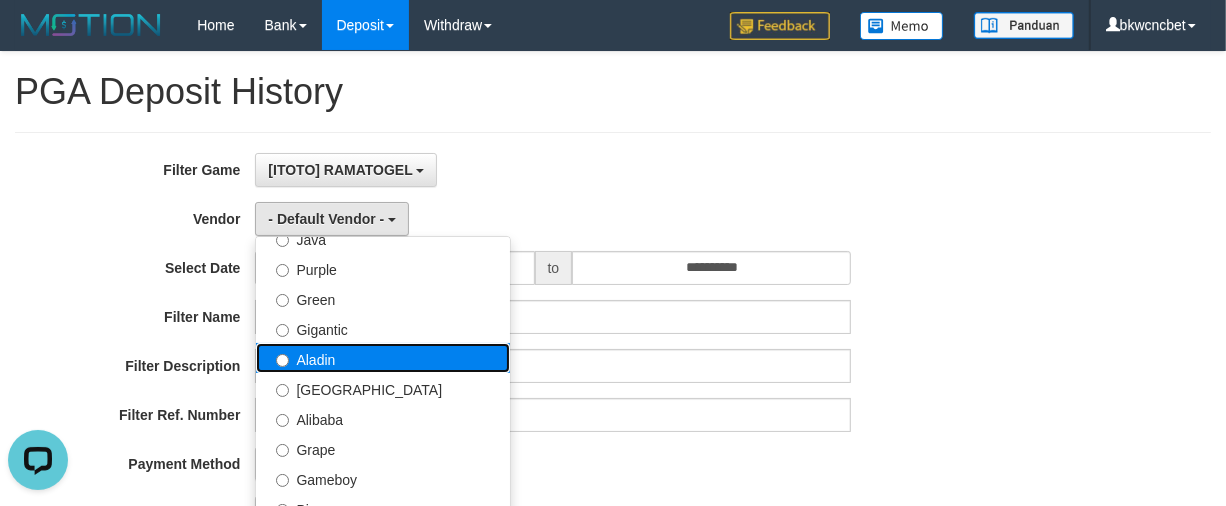click on "Aladin" at bounding box center (383, 358) 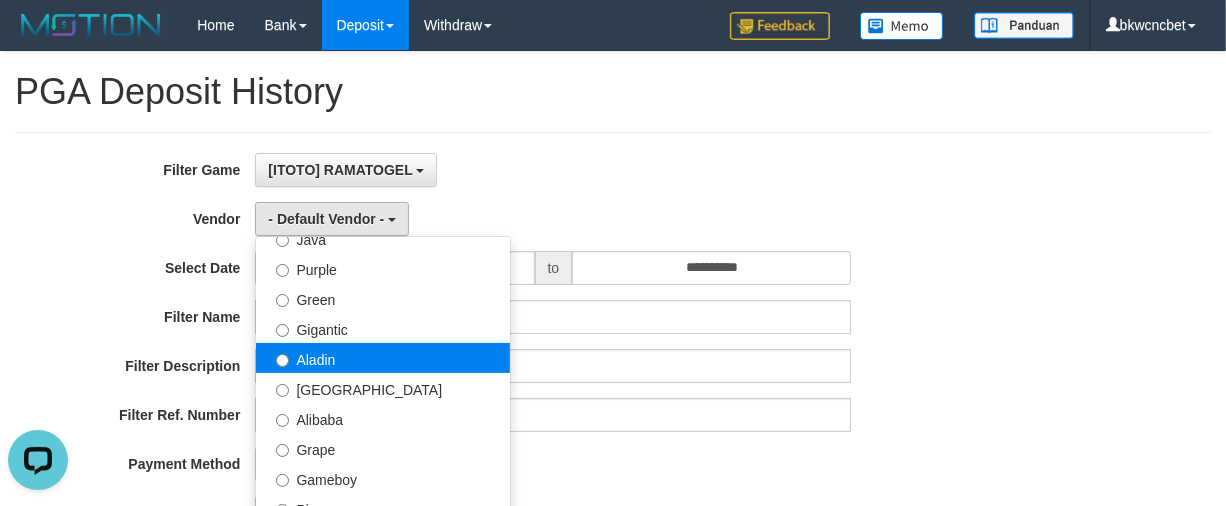 select on "**********" 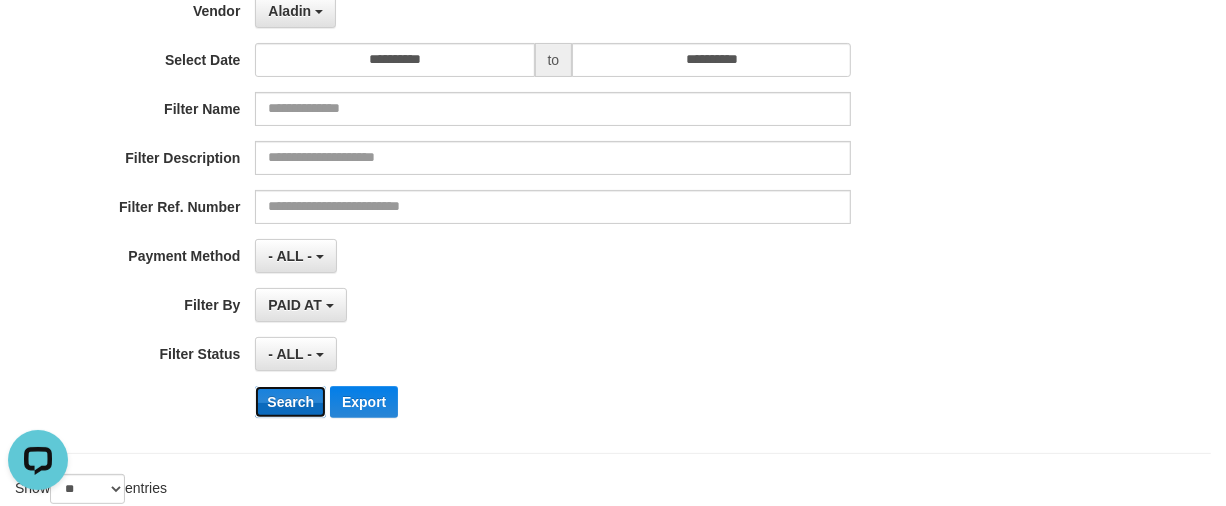 click on "Search" at bounding box center (290, 402) 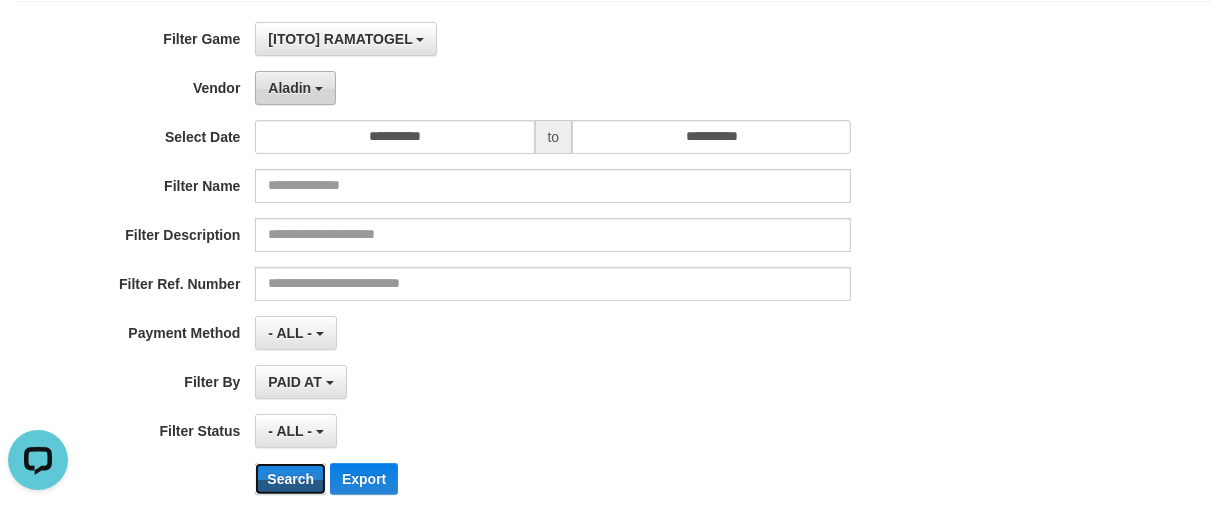 scroll, scrollTop: 0, scrollLeft: 0, axis: both 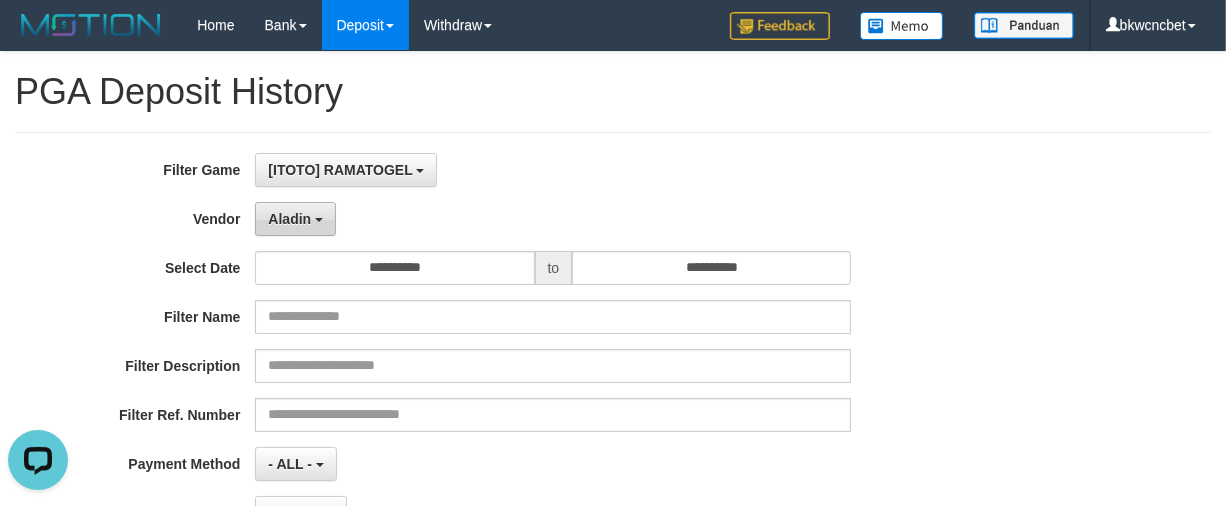click on "Aladin" at bounding box center [289, 219] 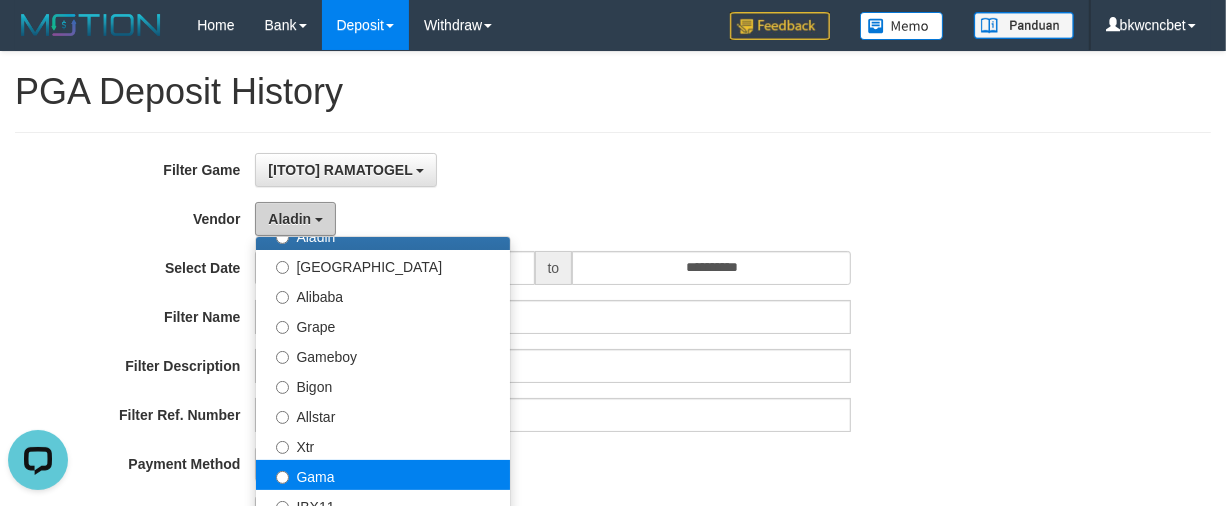 scroll, scrollTop: 417, scrollLeft: 0, axis: vertical 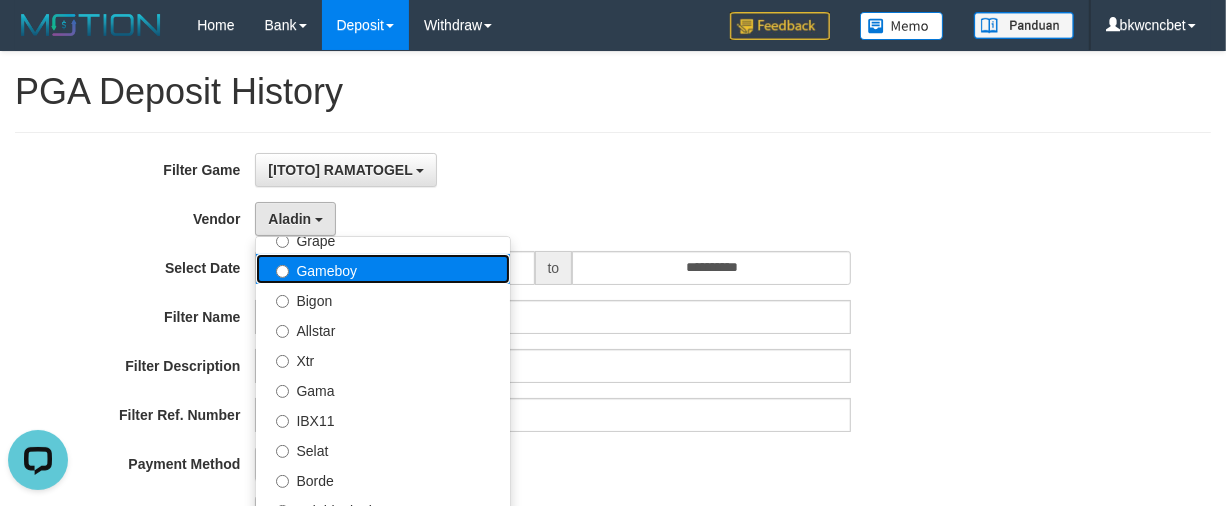 click on "Gameboy" at bounding box center [383, 269] 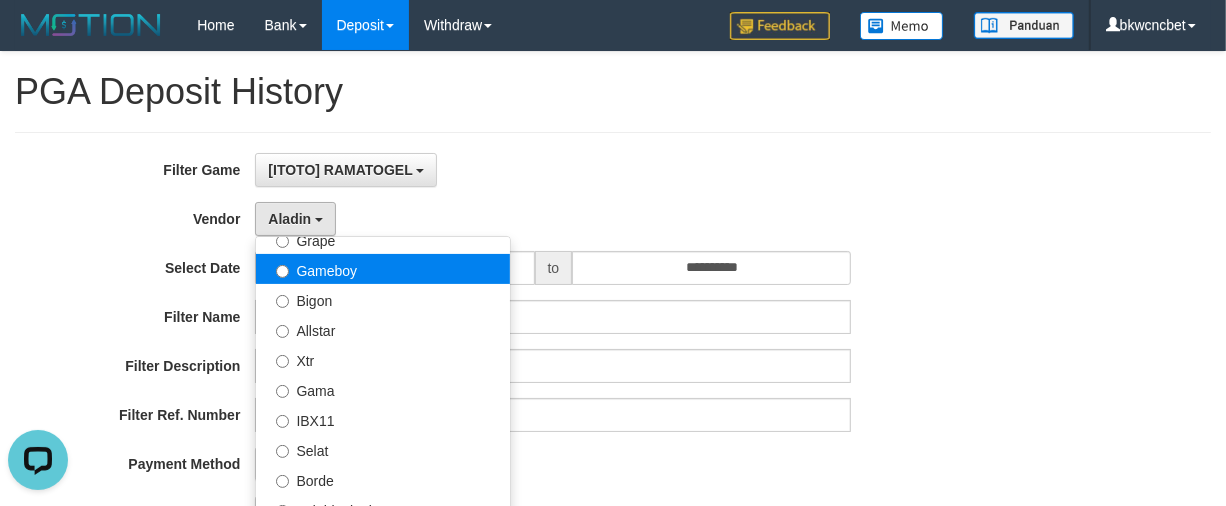 select on "**********" 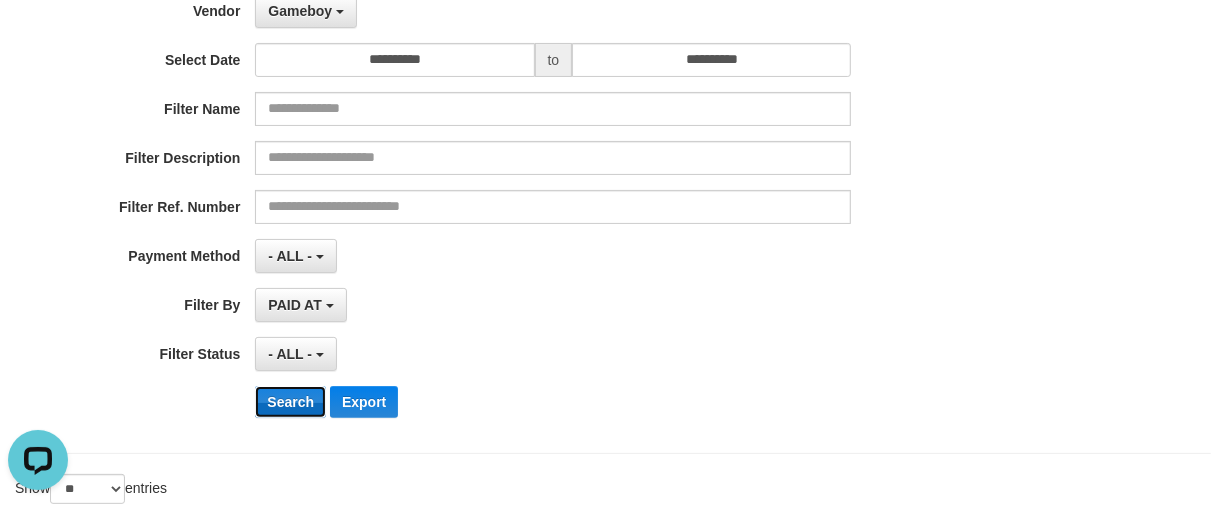 click on "Search" at bounding box center [290, 402] 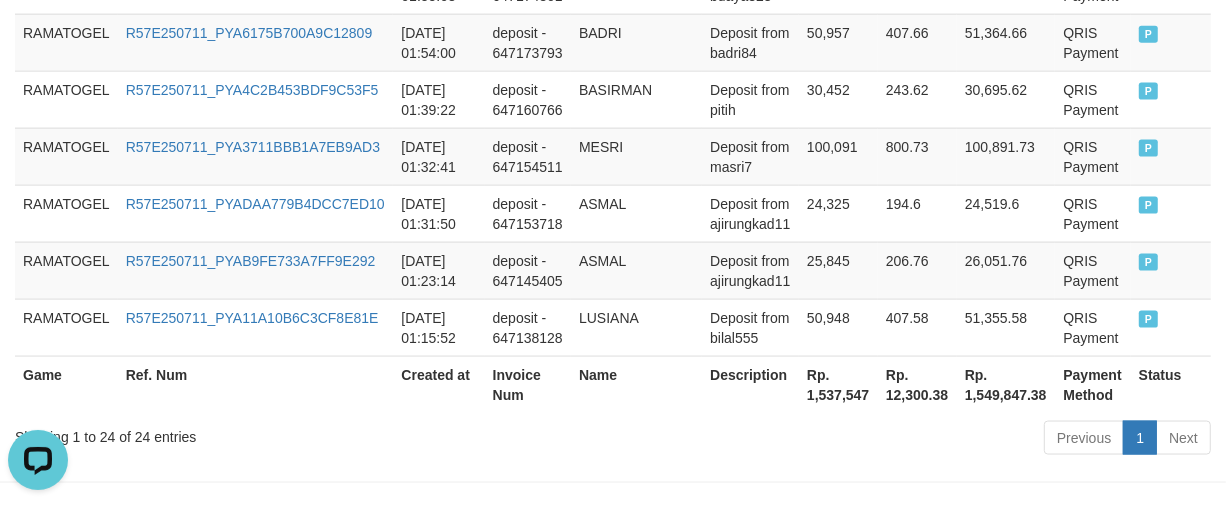 scroll, scrollTop: 1907, scrollLeft: 0, axis: vertical 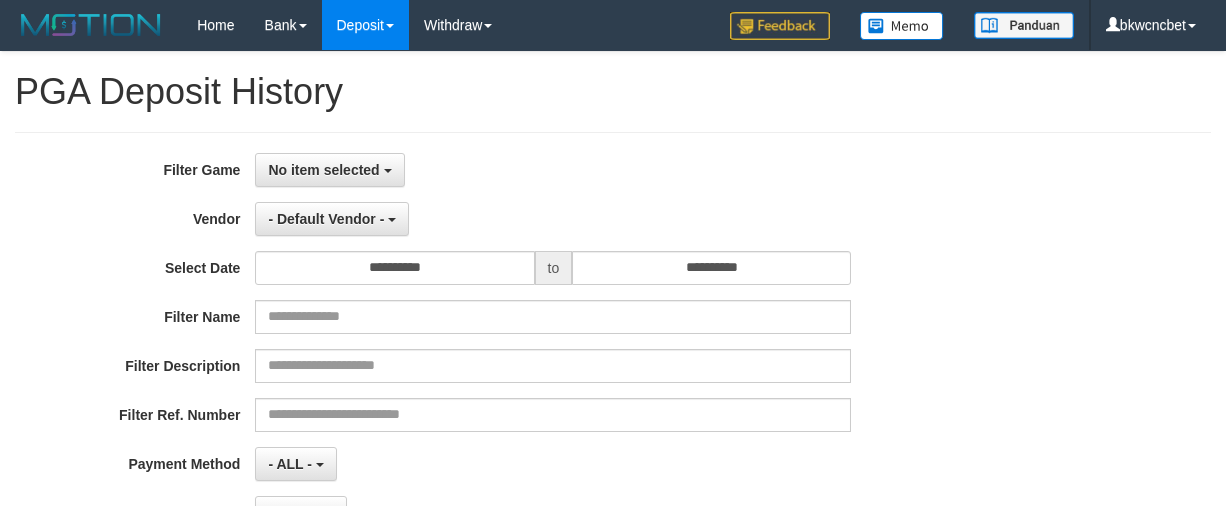 select 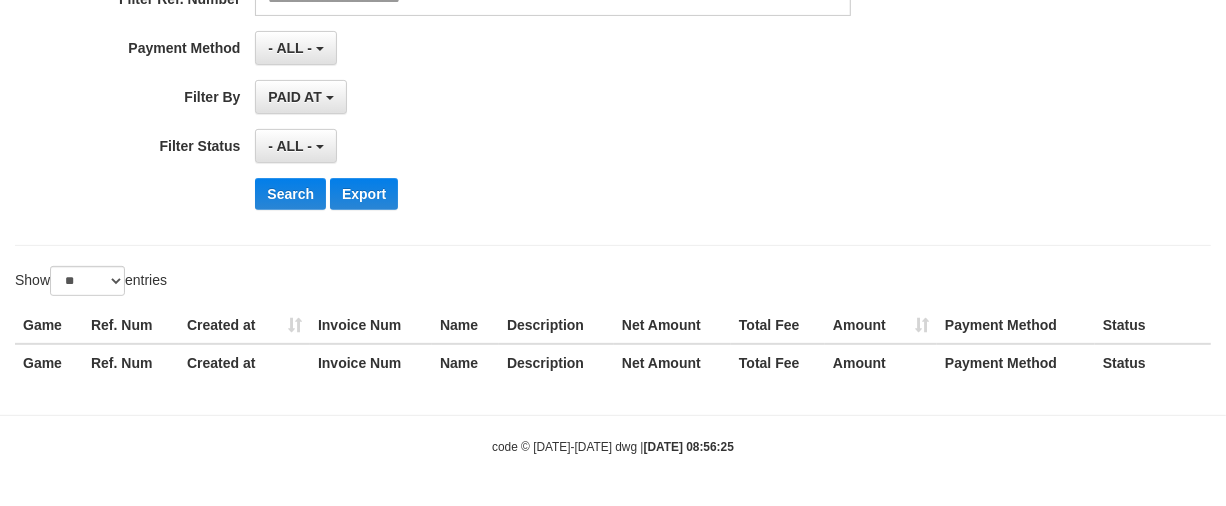 scroll, scrollTop: 143, scrollLeft: 0, axis: vertical 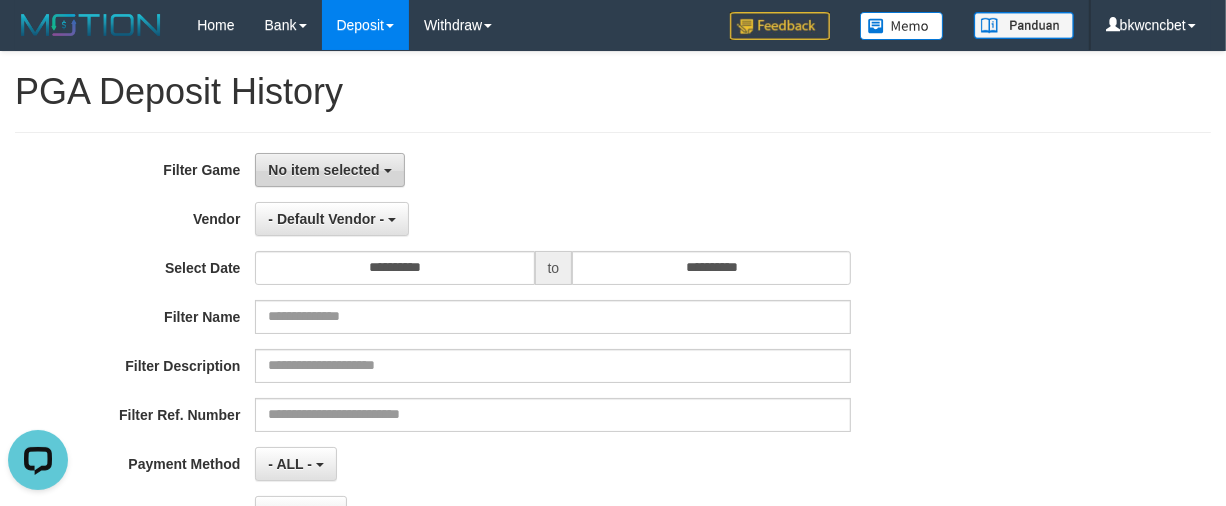 click on "No item selected" at bounding box center (329, 170) 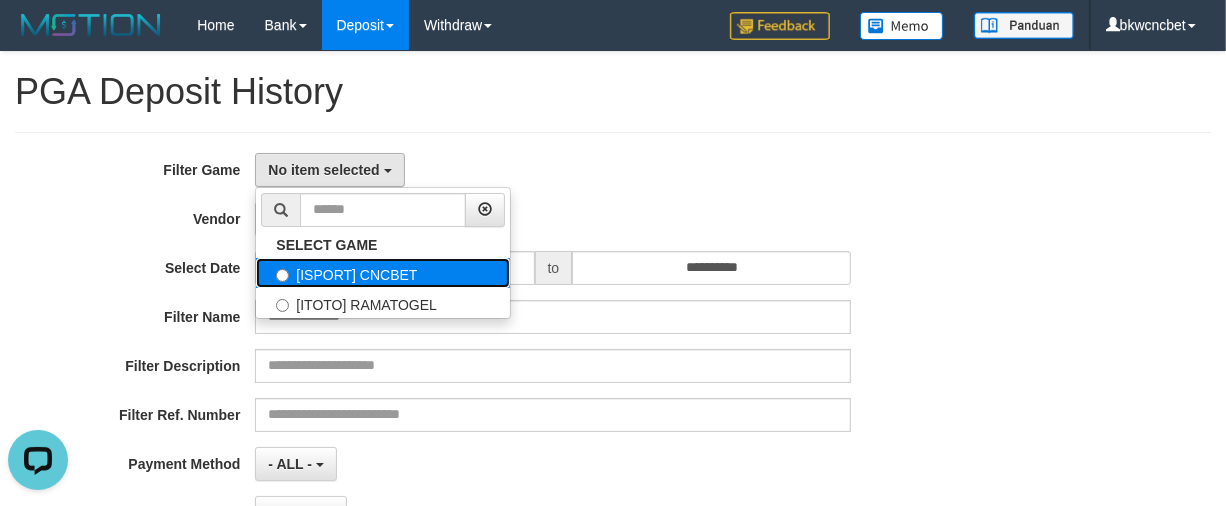 click on "[ISPORT] CNCBET" at bounding box center (383, 273) 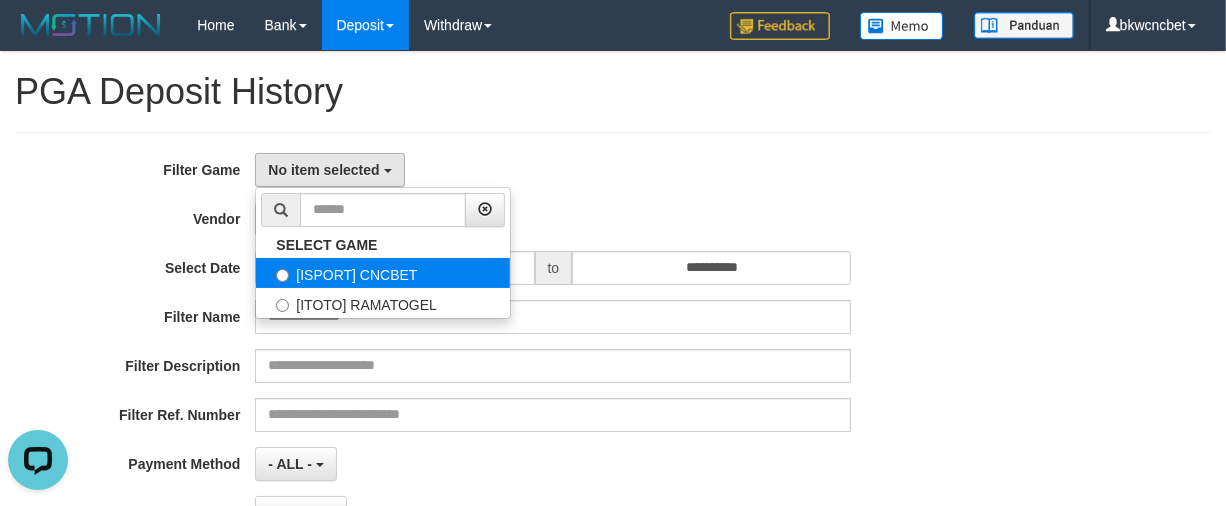 select on "****" 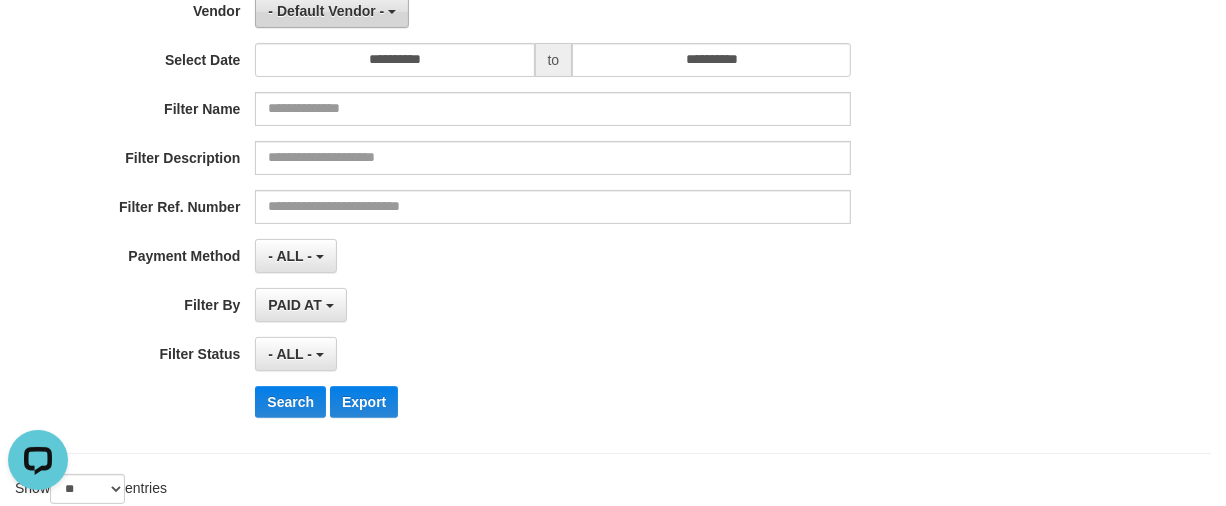 scroll, scrollTop: 0, scrollLeft: 0, axis: both 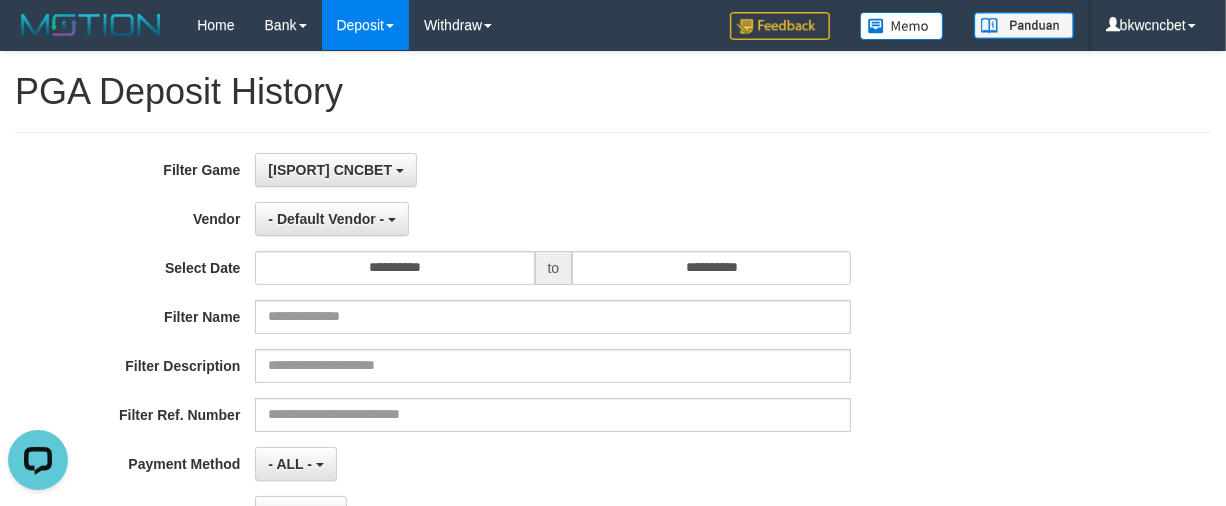 click on "**********" at bounding box center [511, 397] 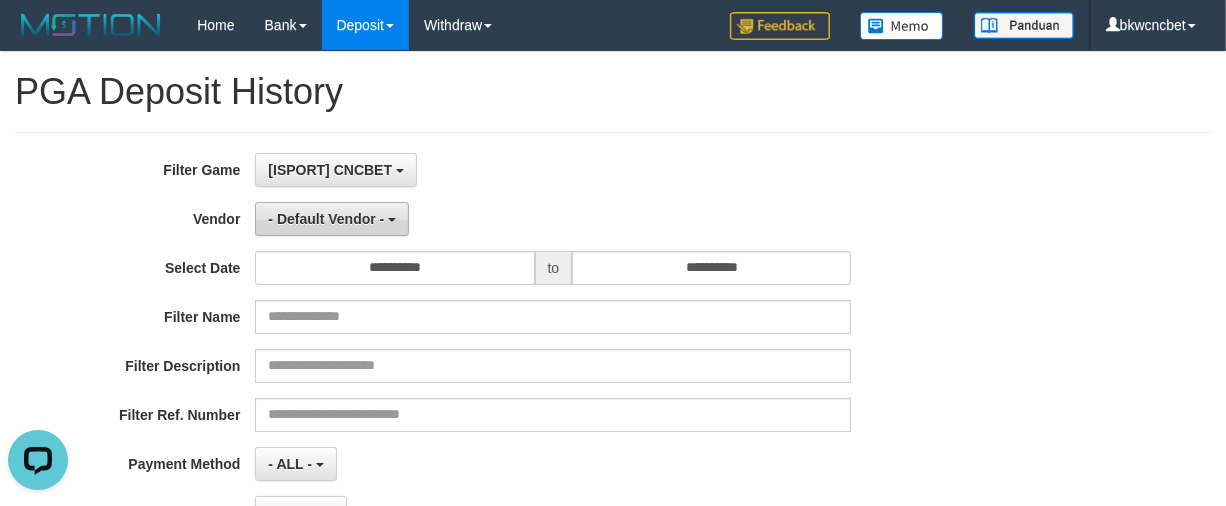 click on "- Default Vendor -" at bounding box center [332, 219] 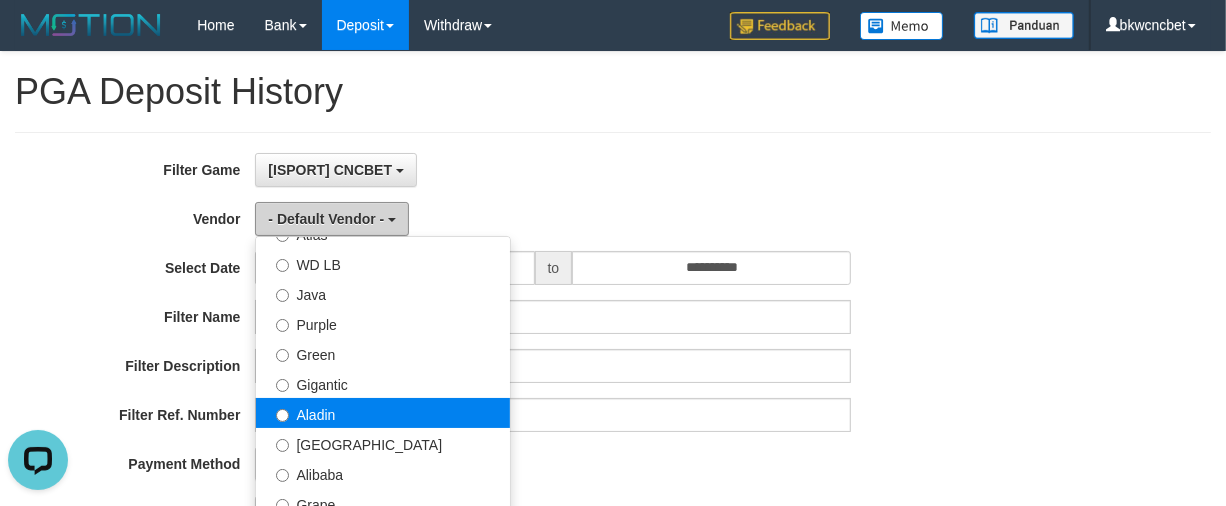scroll, scrollTop: 208, scrollLeft: 0, axis: vertical 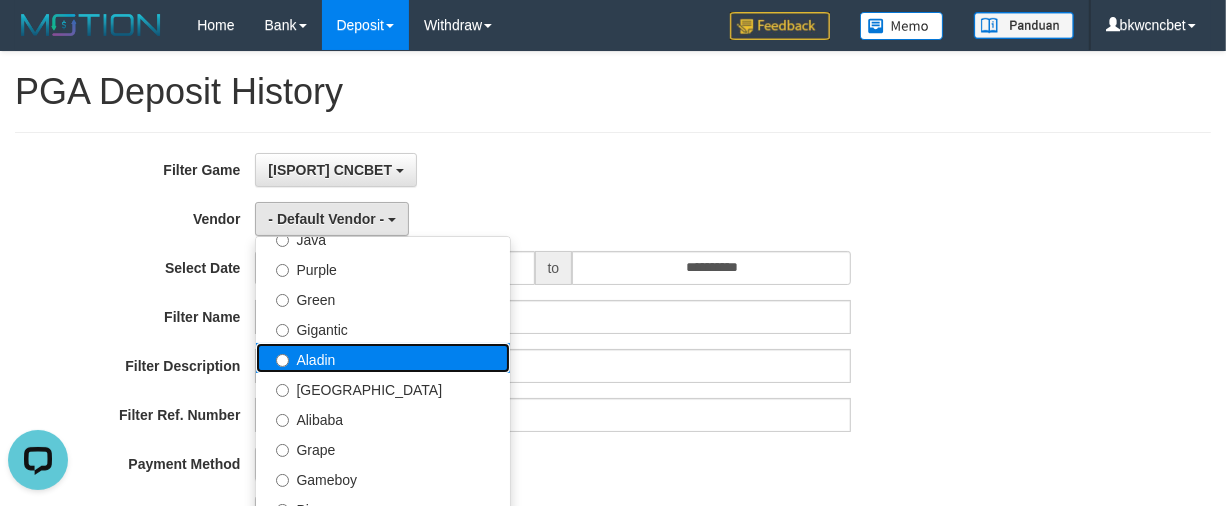 click on "Aladin" at bounding box center [383, 358] 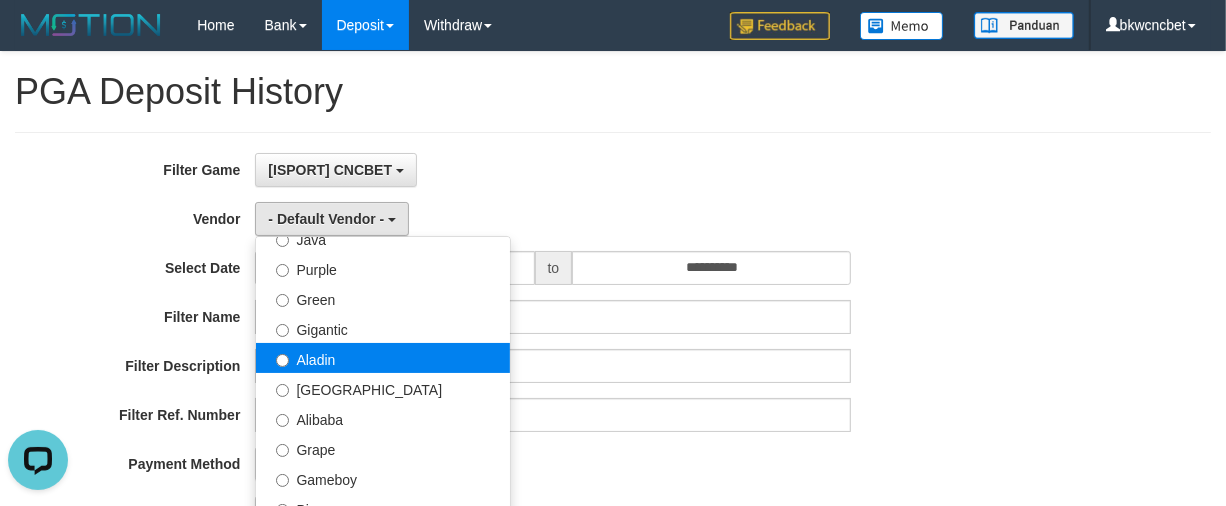 select on "**********" 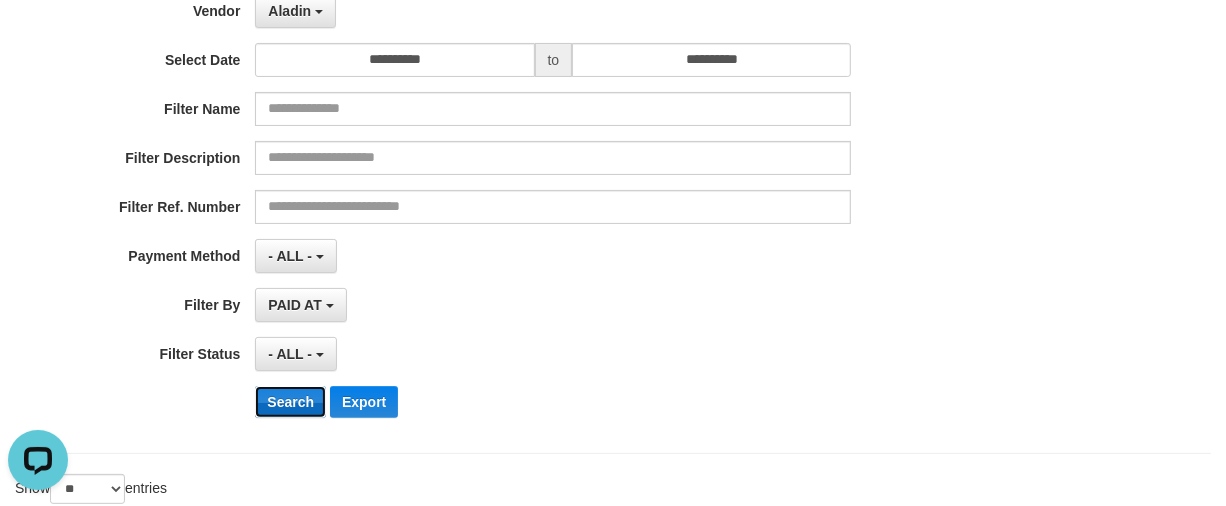 click on "Search" at bounding box center [290, 402] 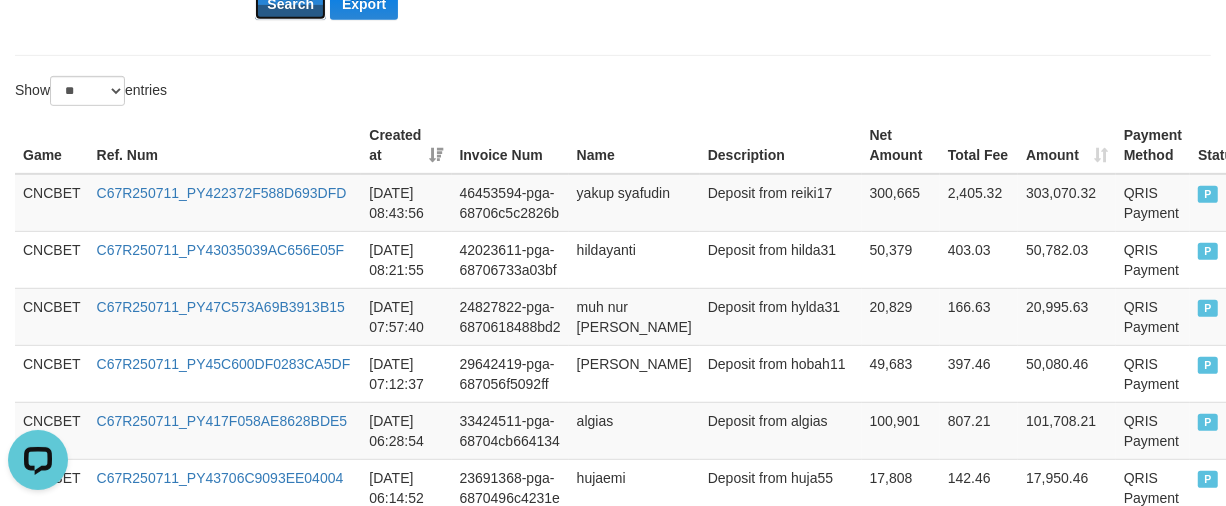 scroll, scrollTop: 0, scrollLeft: 0, axis: both 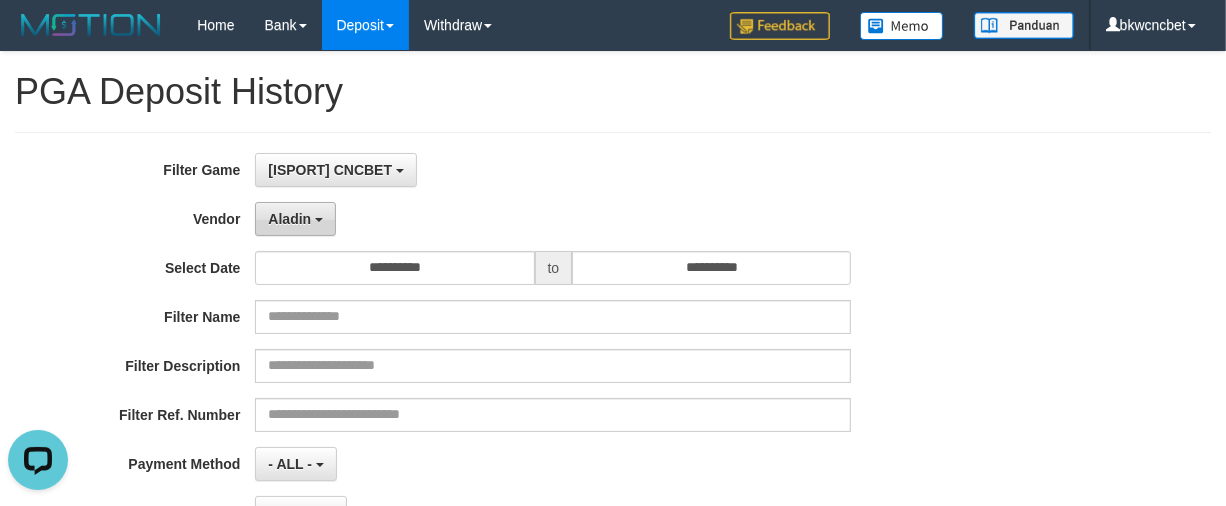 click on "Aladin" at bounding box center [289, 219] 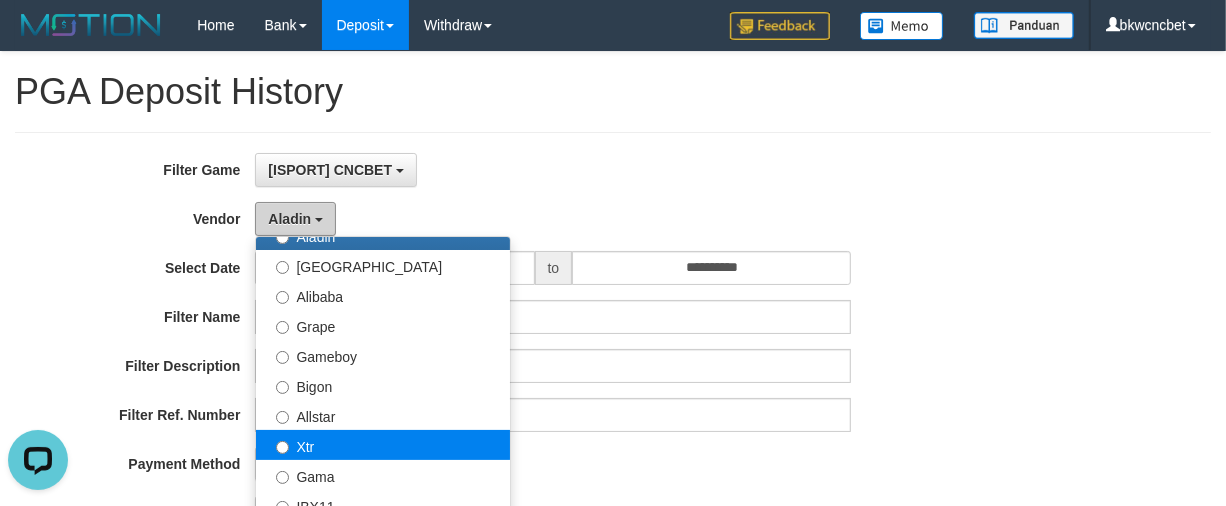 scroll, scrollTop: 417, scrollLeft: 0, axis: vertical 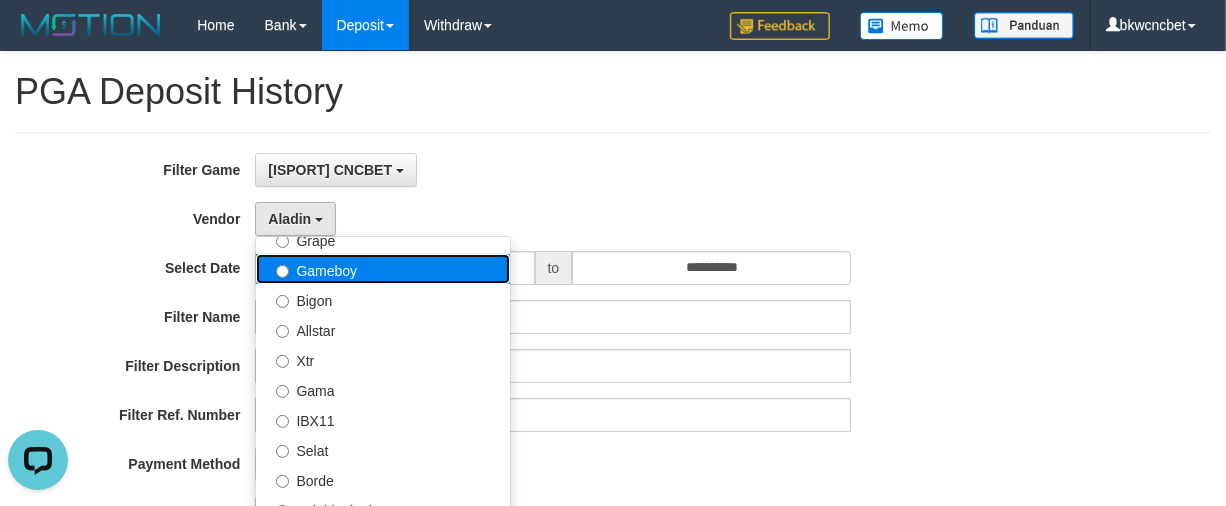 click on "Gameboy" at bounding box center [383, 269] 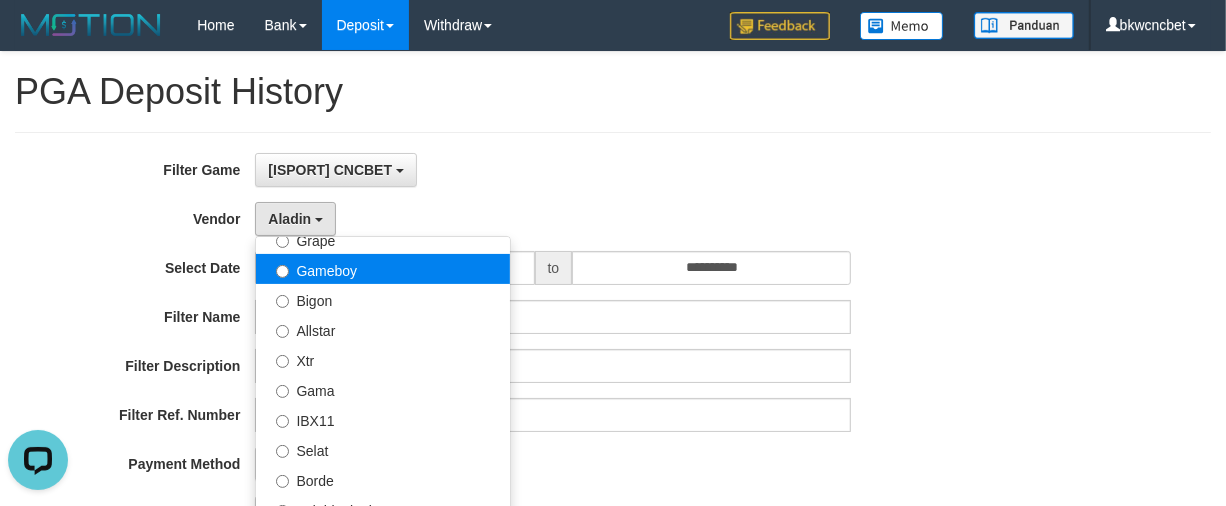 select on "**********" 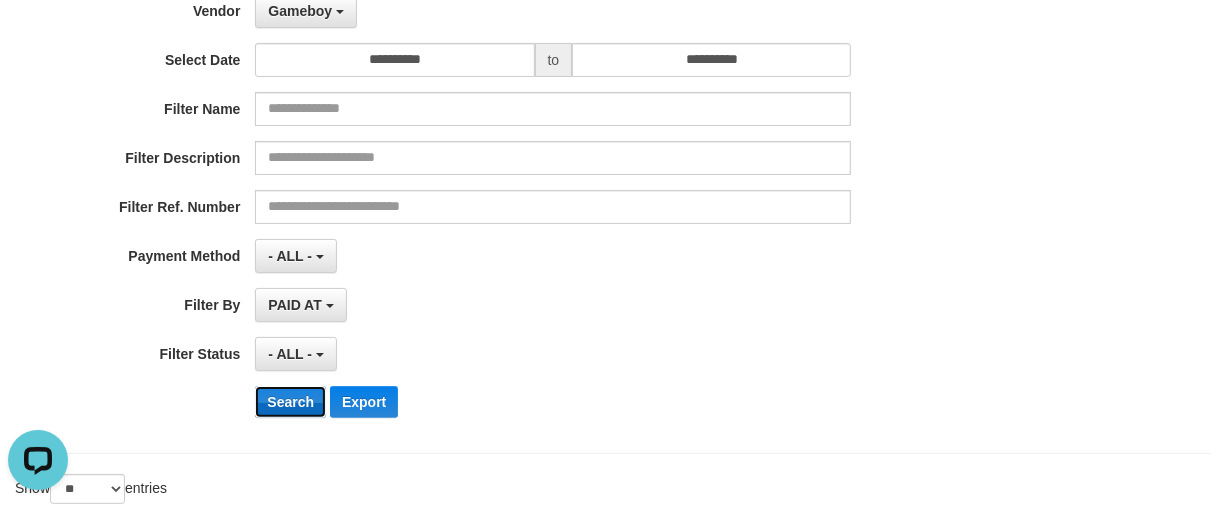 click on "Search" at bounding box center [290, 402] 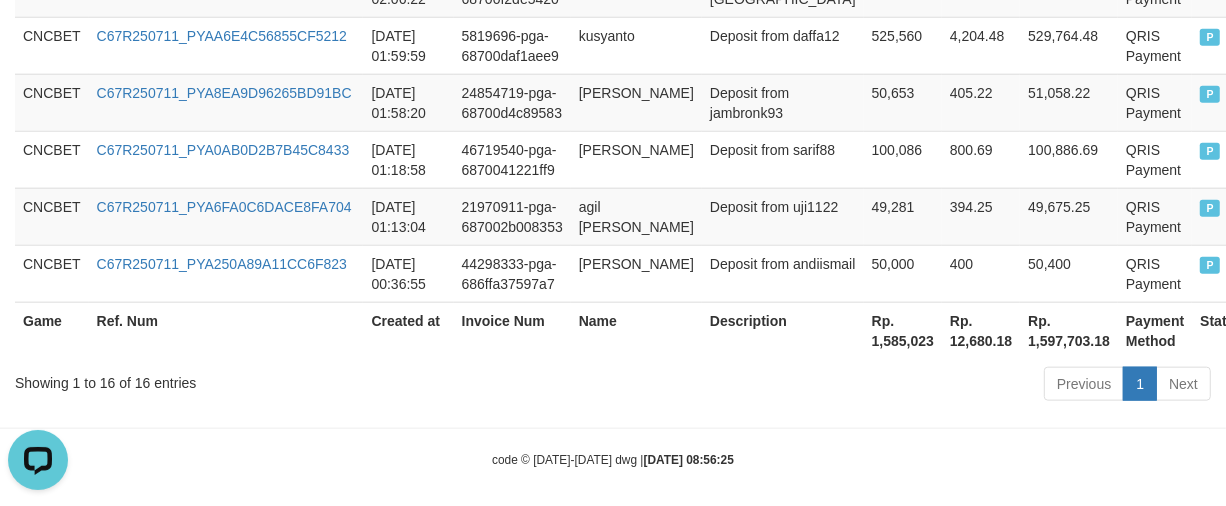 scroll, scrollTop: 1448, scrollLeft: 0, axis: vertical 